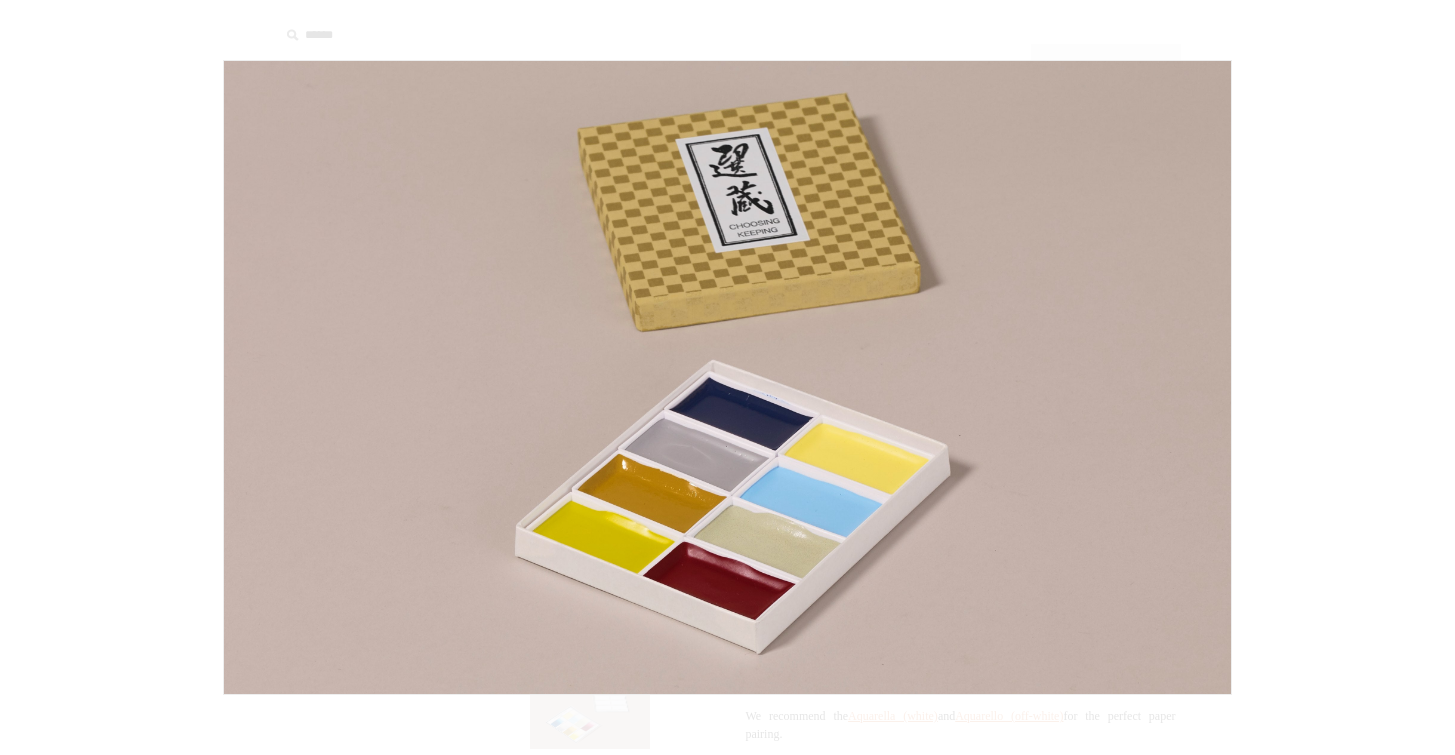 scroll, scrollTop: 0, scrollLeft: 0, axis: both 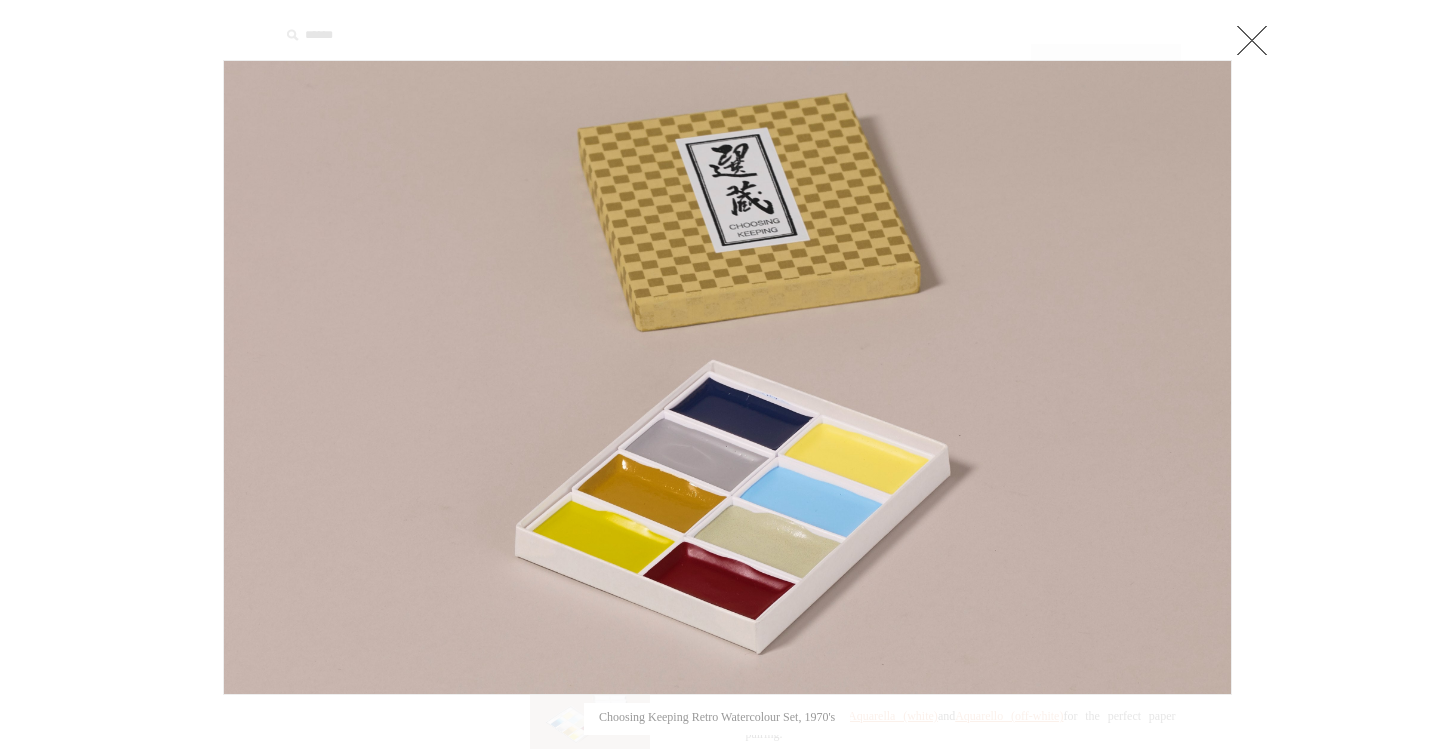 click at bounding box center (1252, 40) 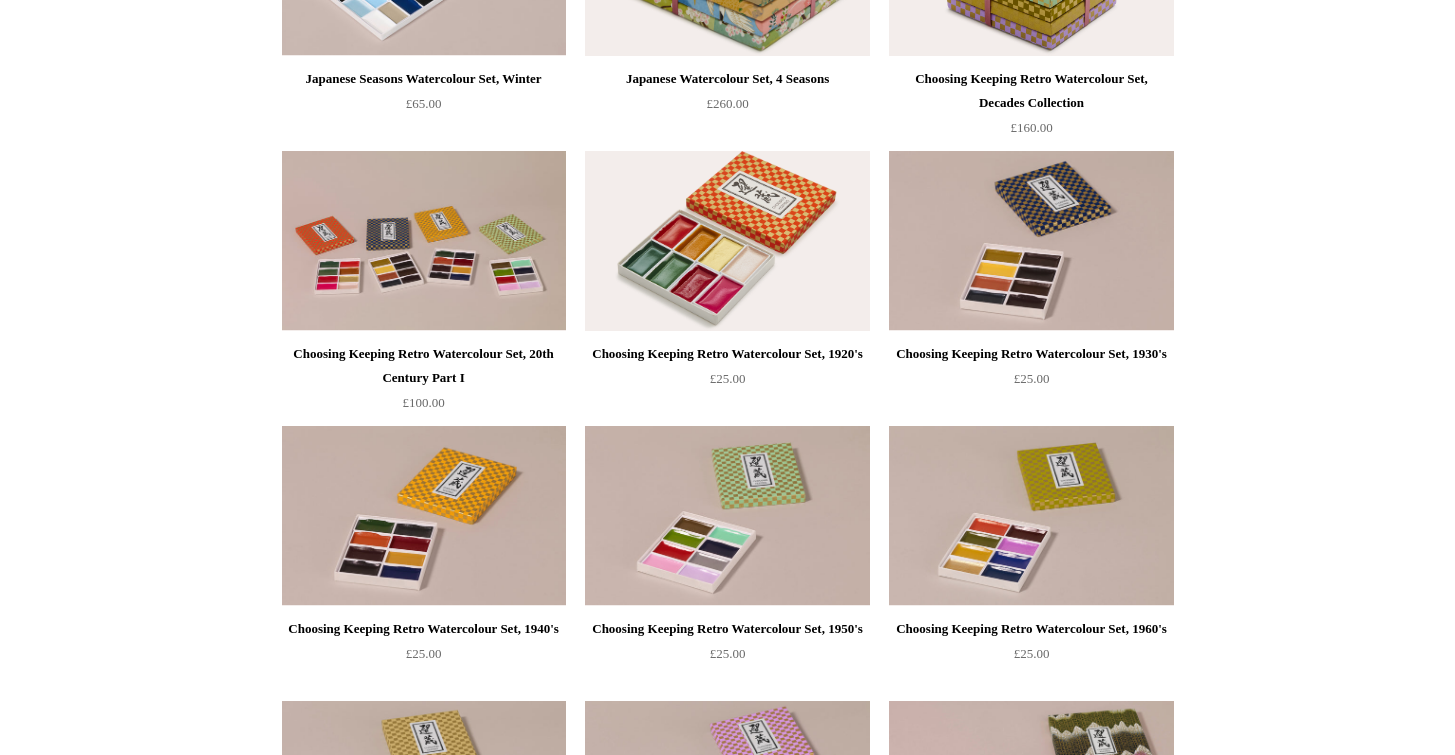 scroll, scrollTop: 0, scrollLeft: 0, axis: both 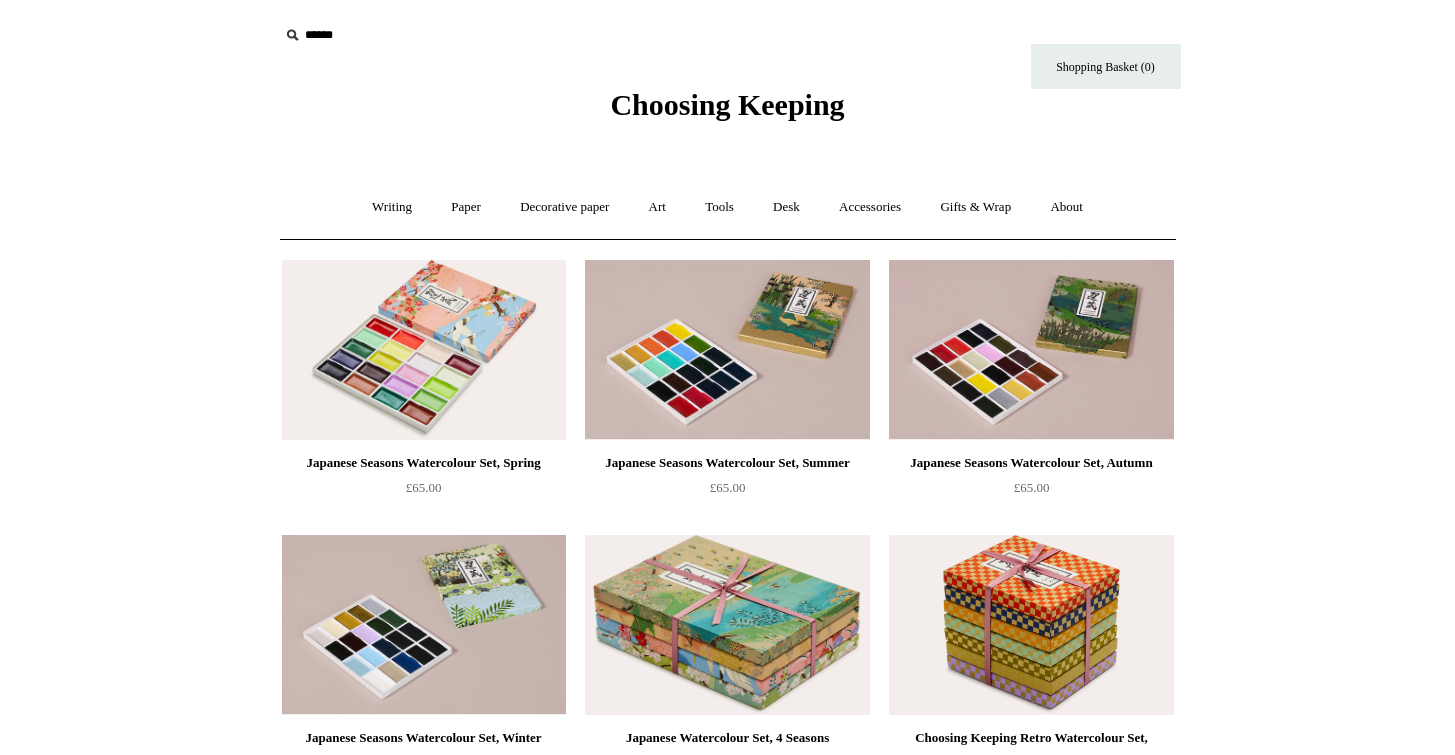 click at bounding box center [402, 35] 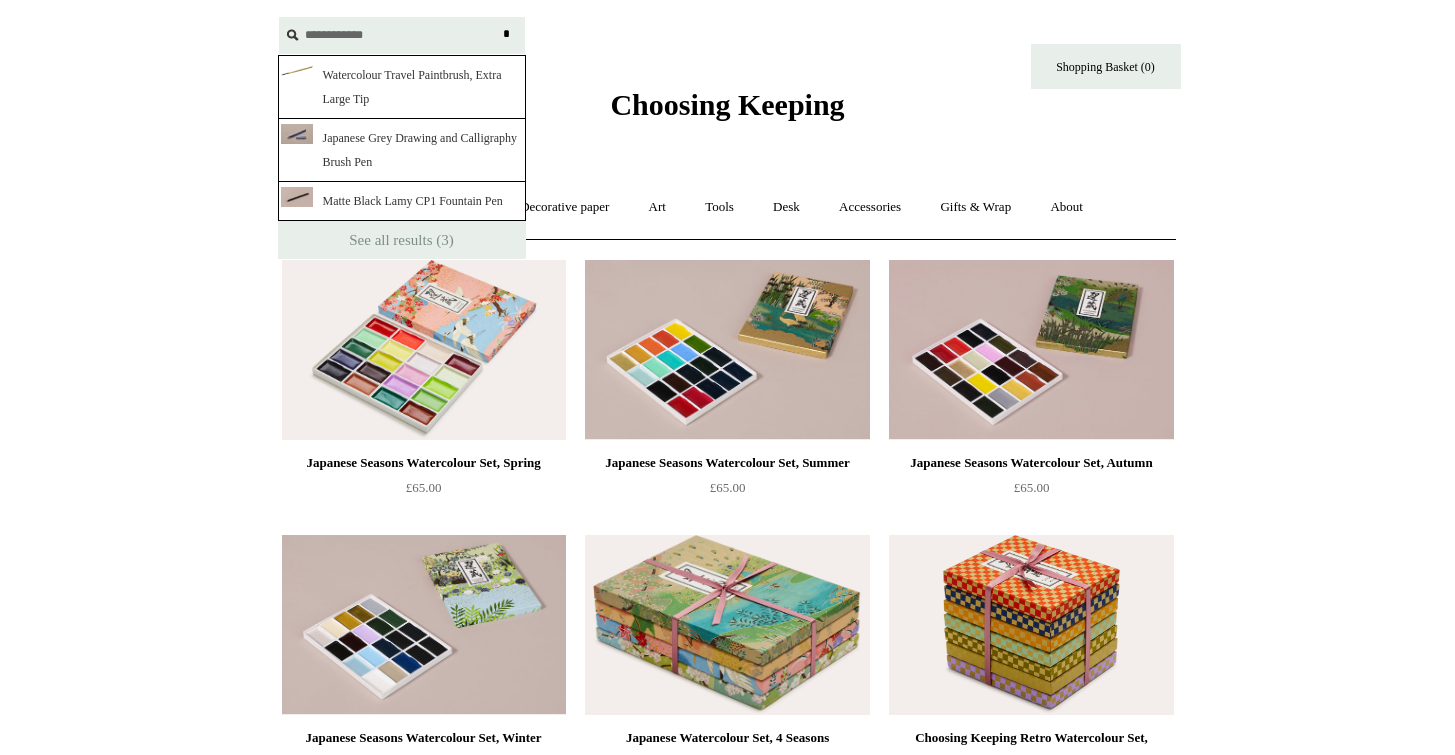 type on "**********" 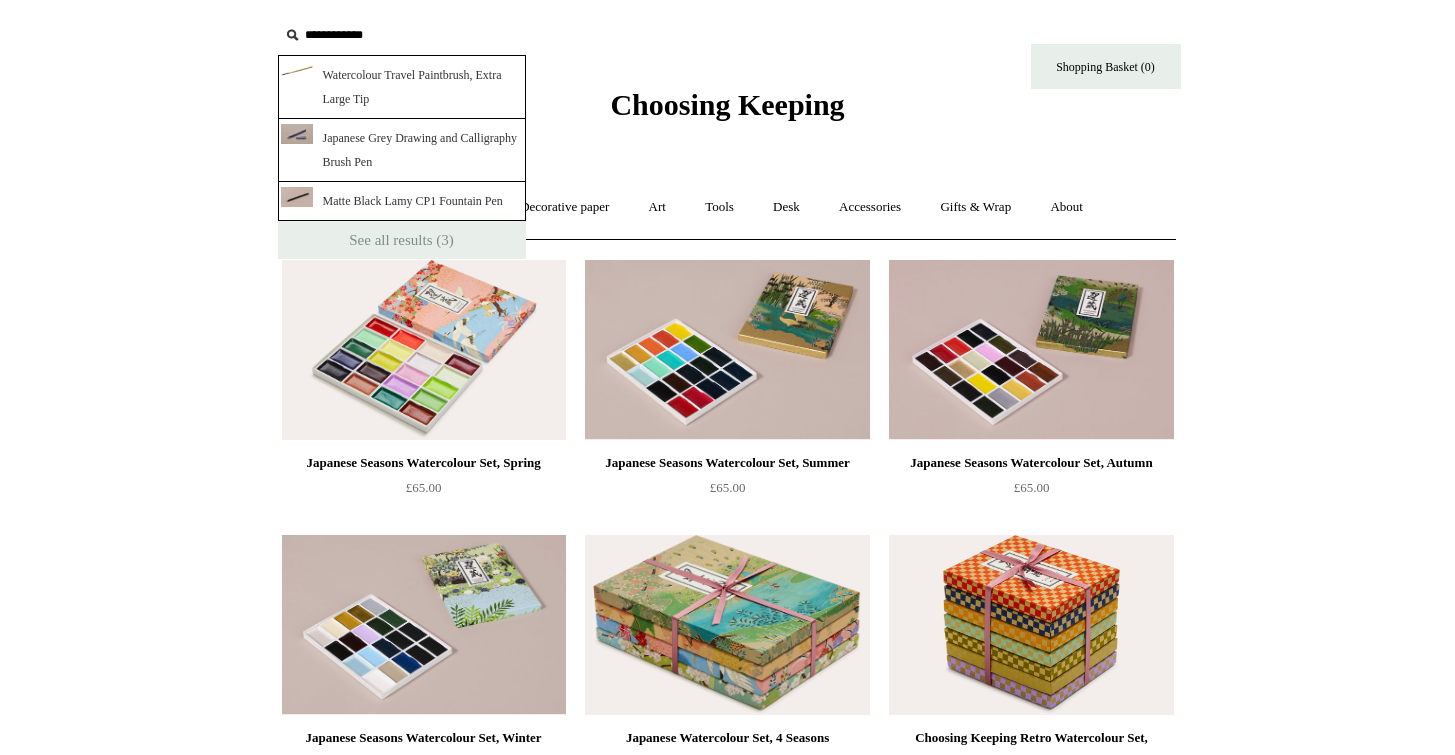 click on "Watercolour Travel Paintbrush, Extra Large Tip" at bounding box center (402, 87) 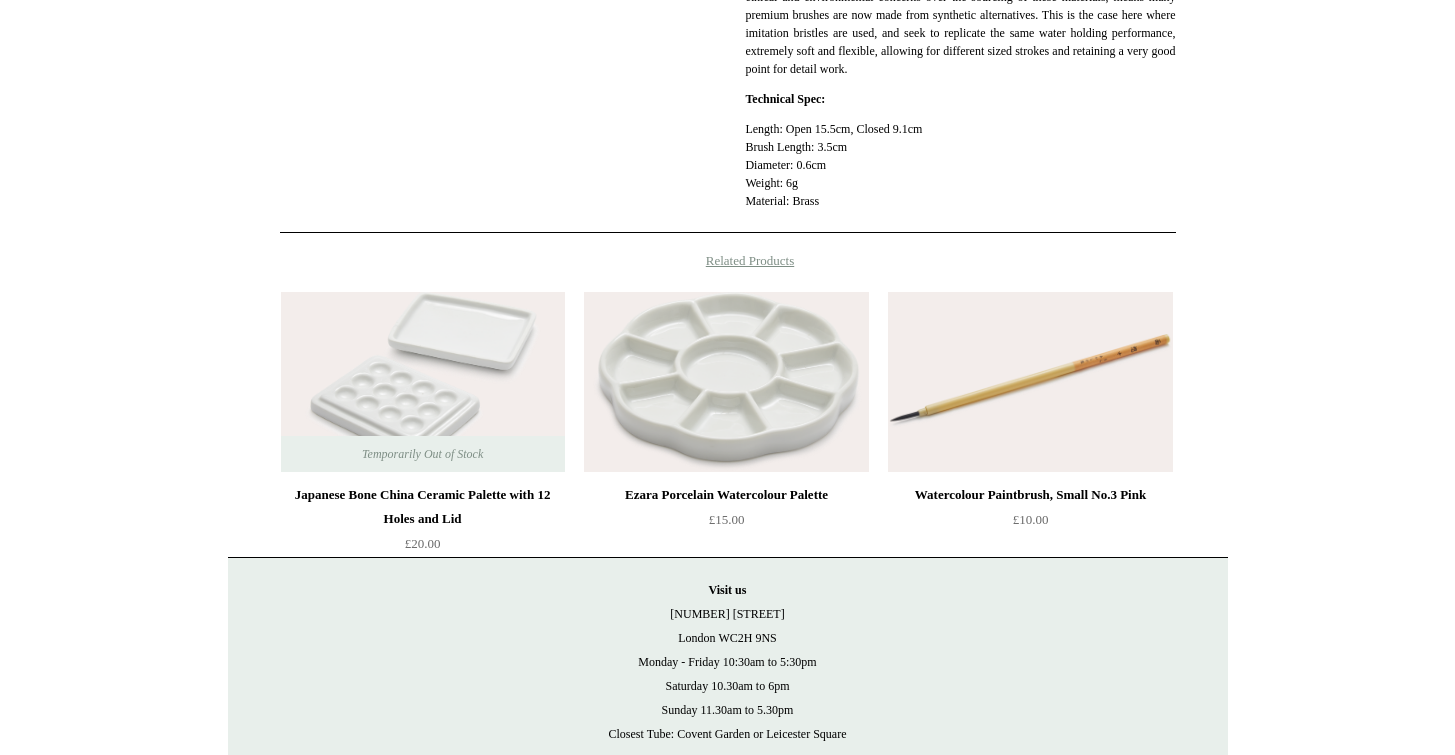scroll, scrollTop: 779, scrollLeft: 0, axis: vertical 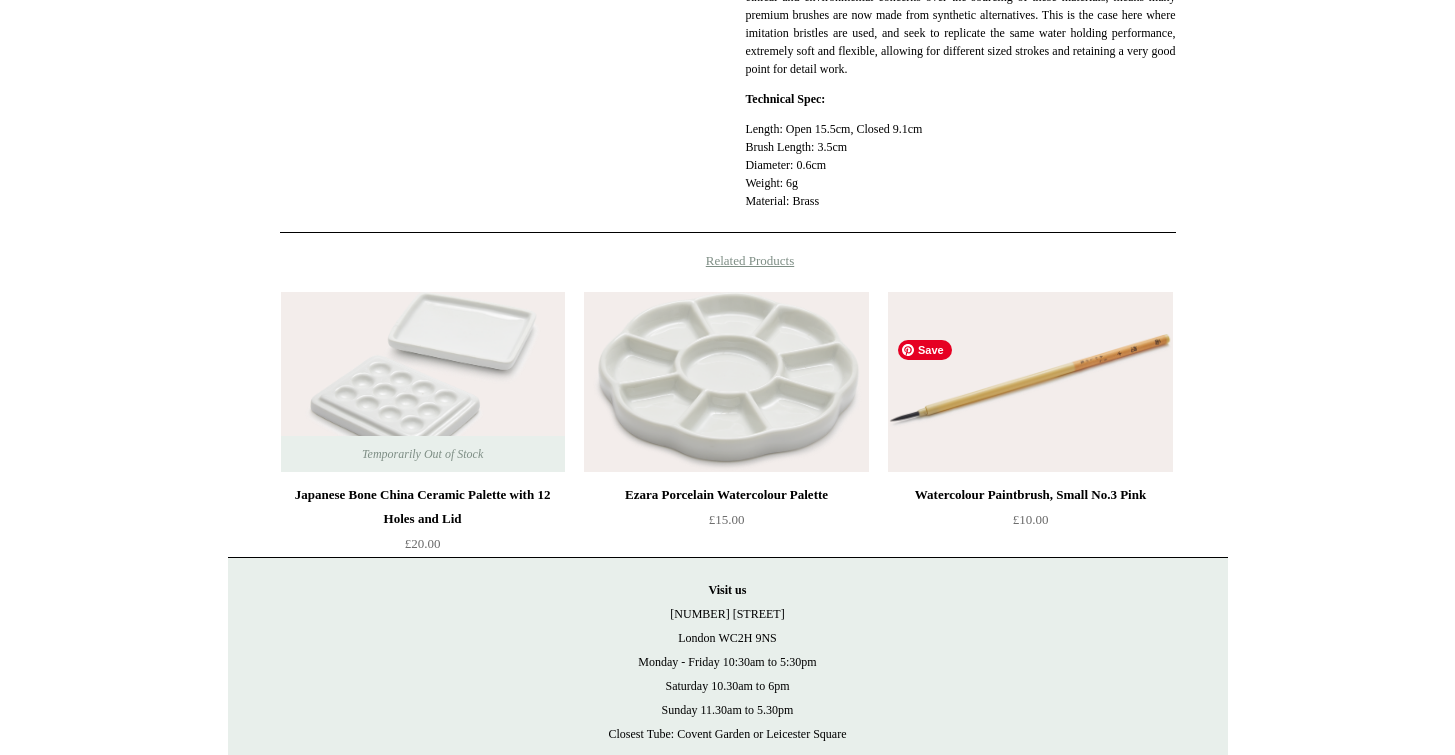 click at bounding box center [1030, 382] 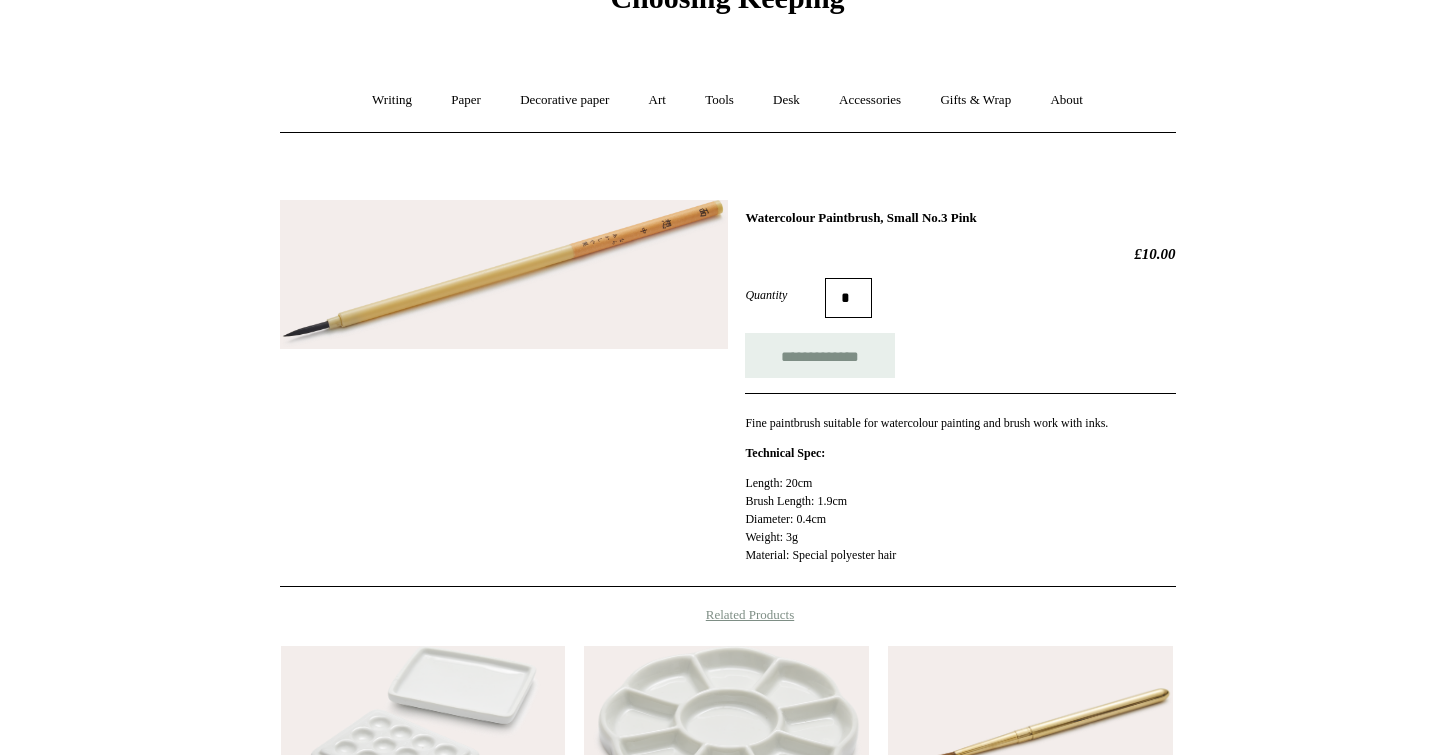 scroll, scrollTop: 577, scrollLeft: 0, axis: vertical 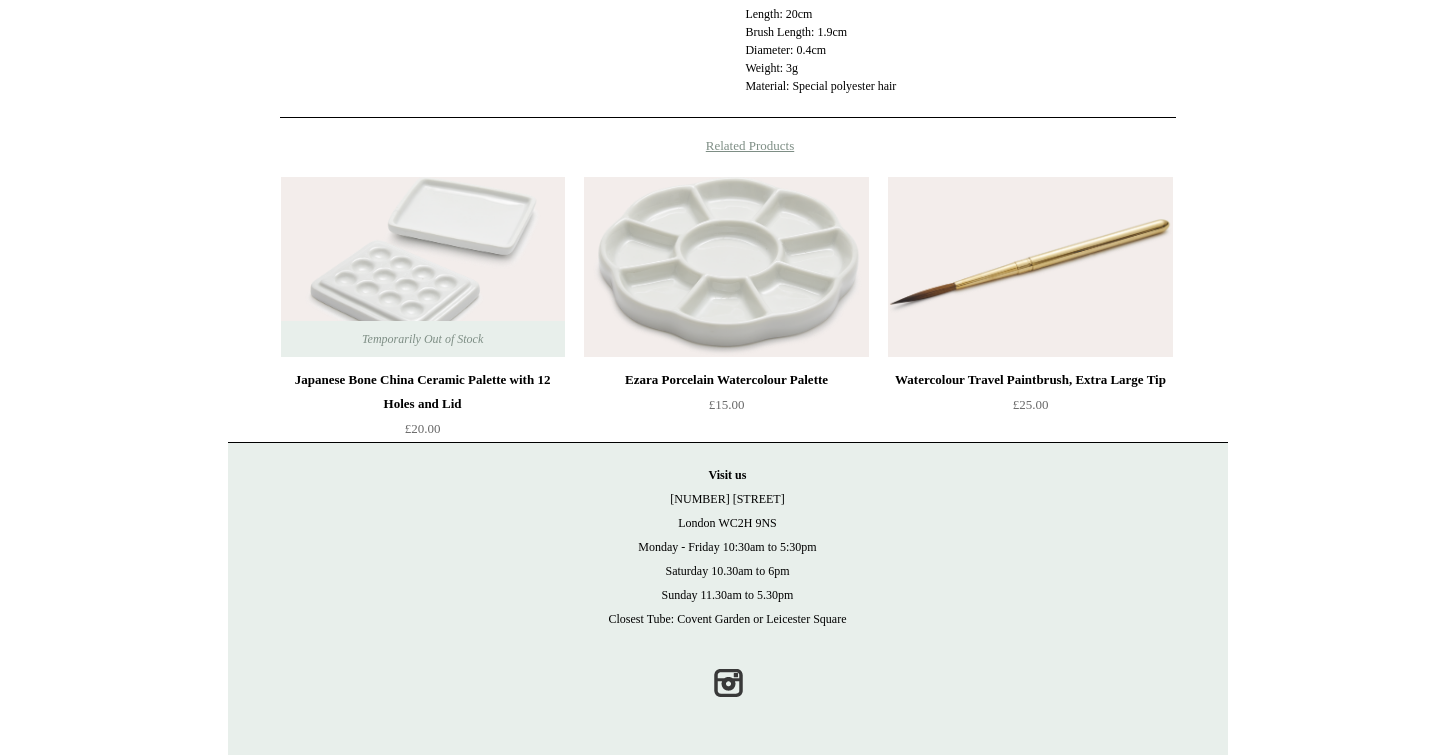 click on "Watercolour Travel Paintbrush, Extra Large Tip" at bounding box center [1030, 380] 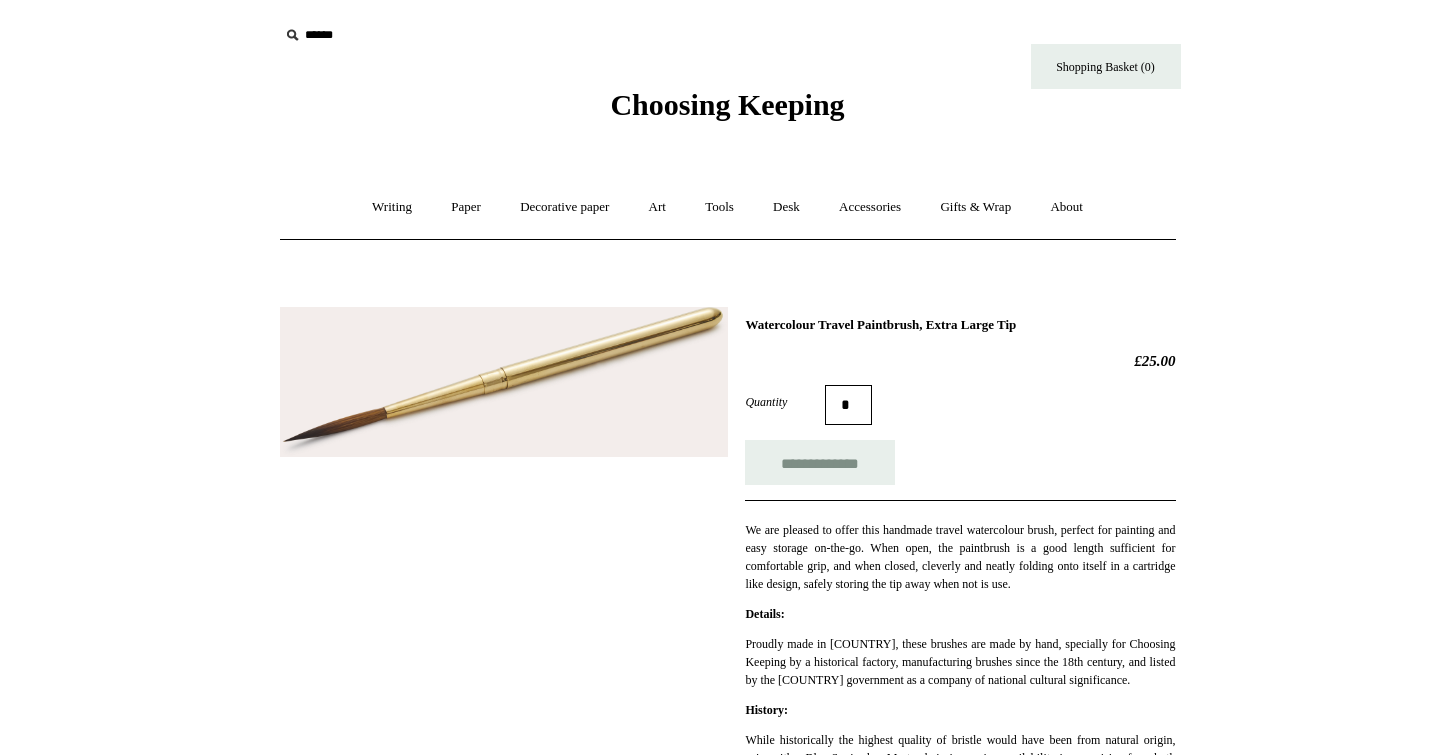 scroll, scrollTop: 0, scrollLeft: 0, axis: both 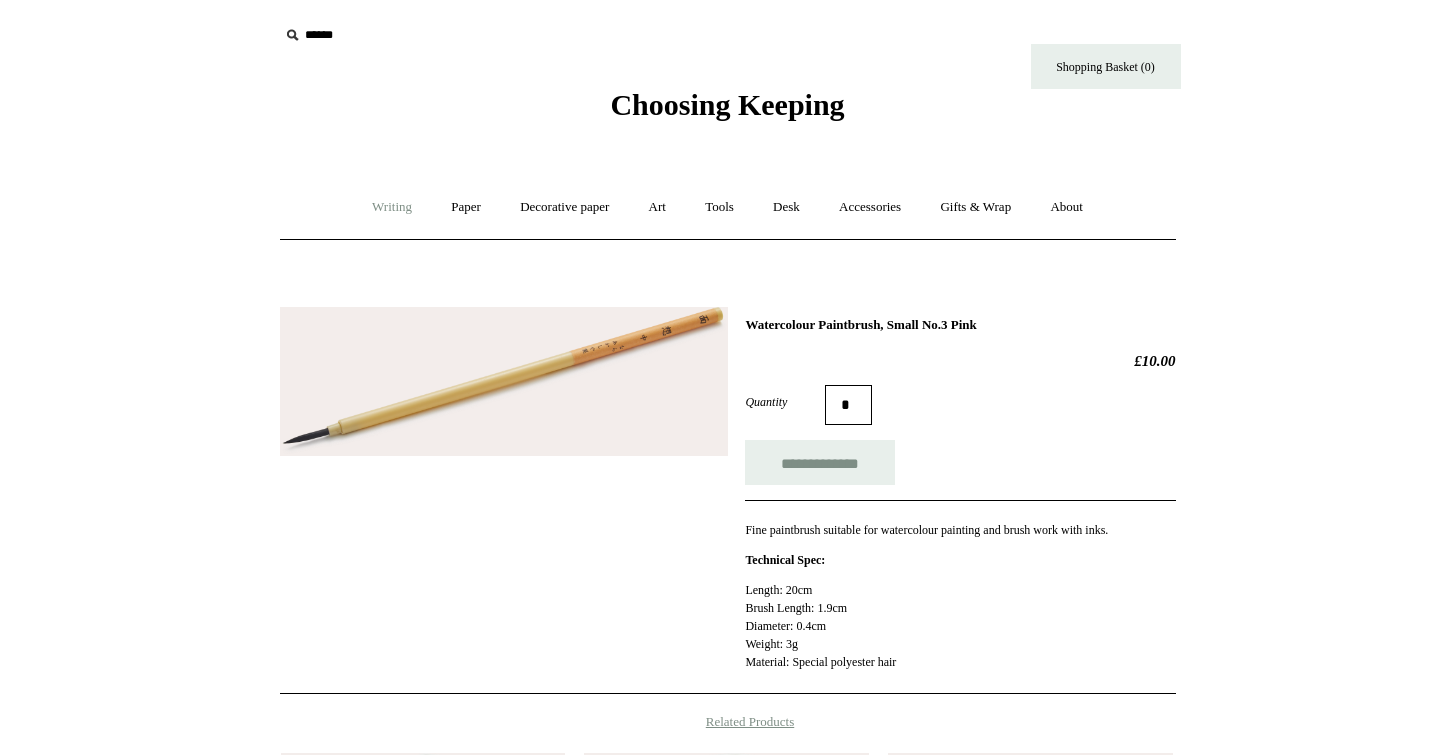 click on "Writing +" at bounding box center (392, 207) 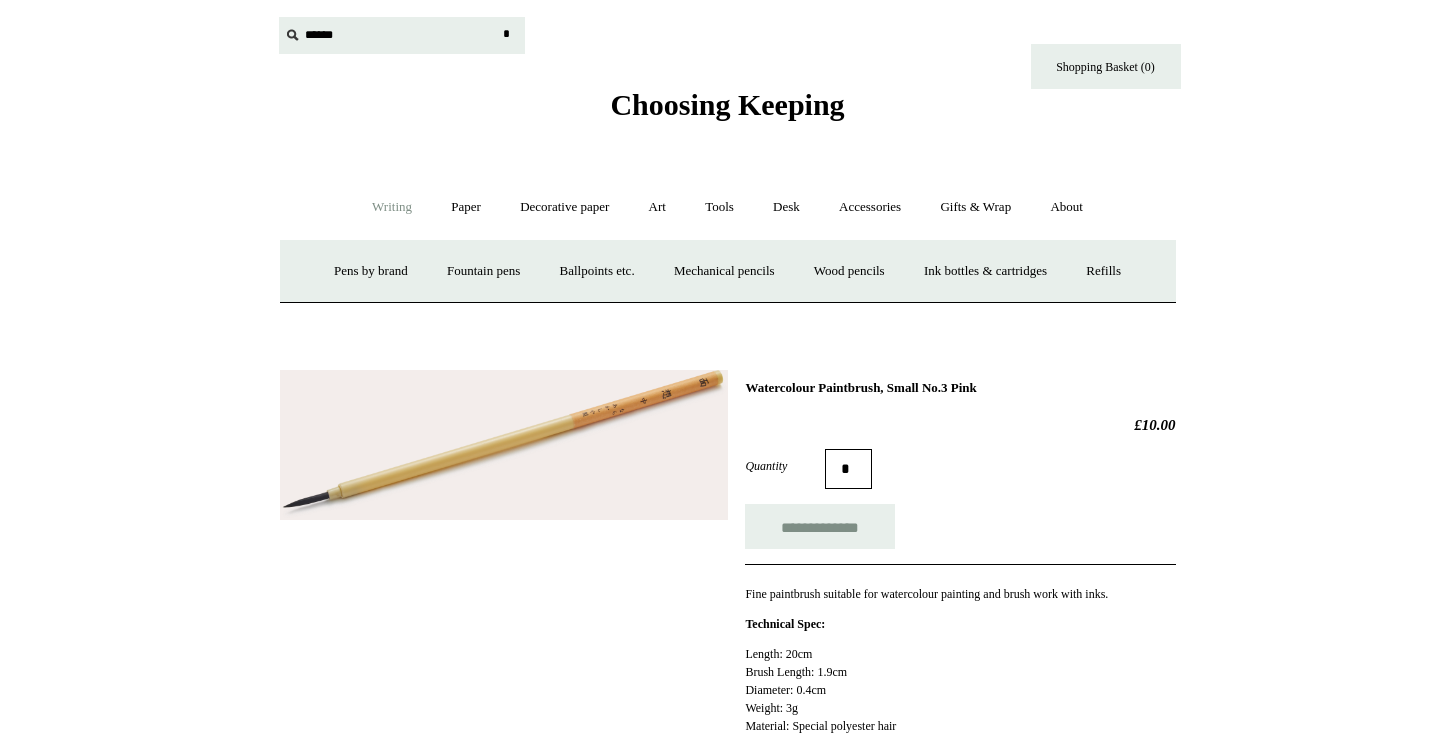 click at bounding box center (402, 35) 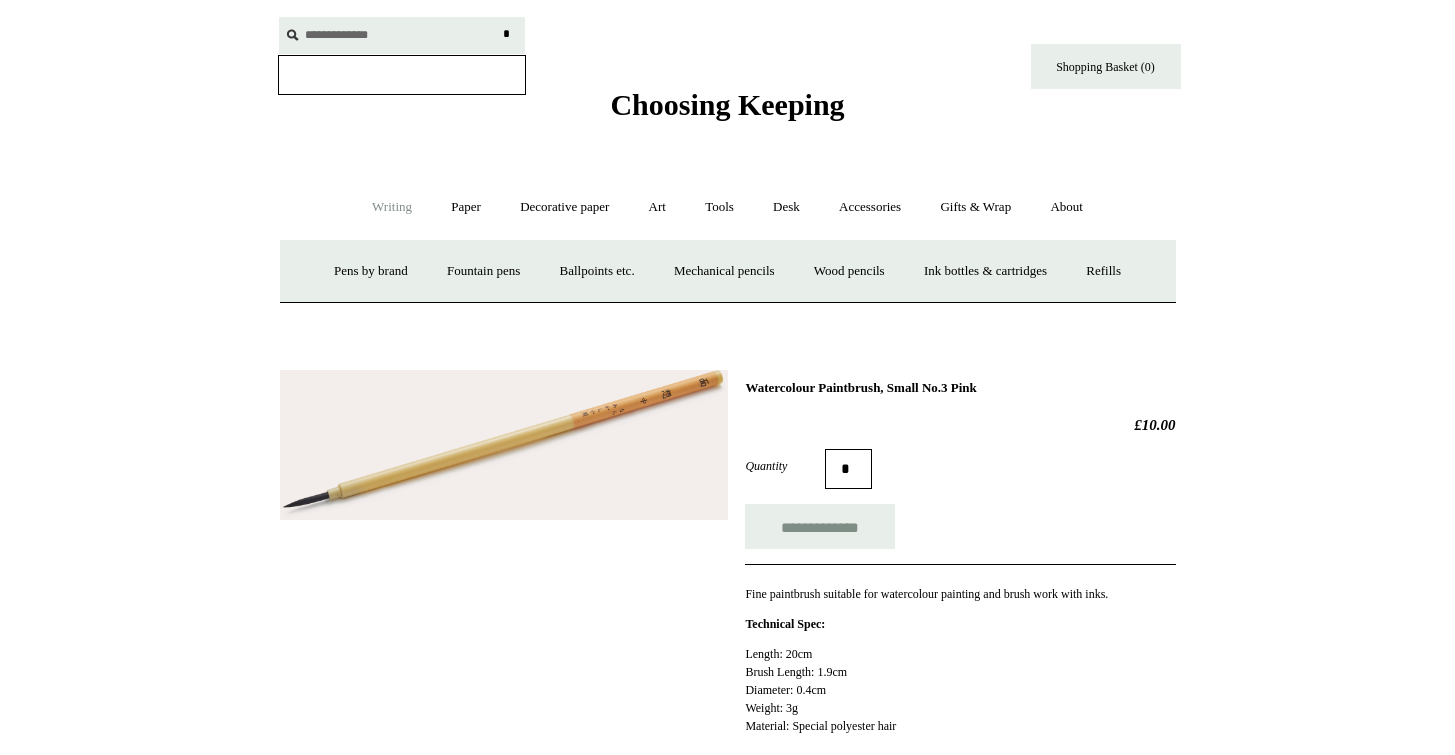 type on "**********" 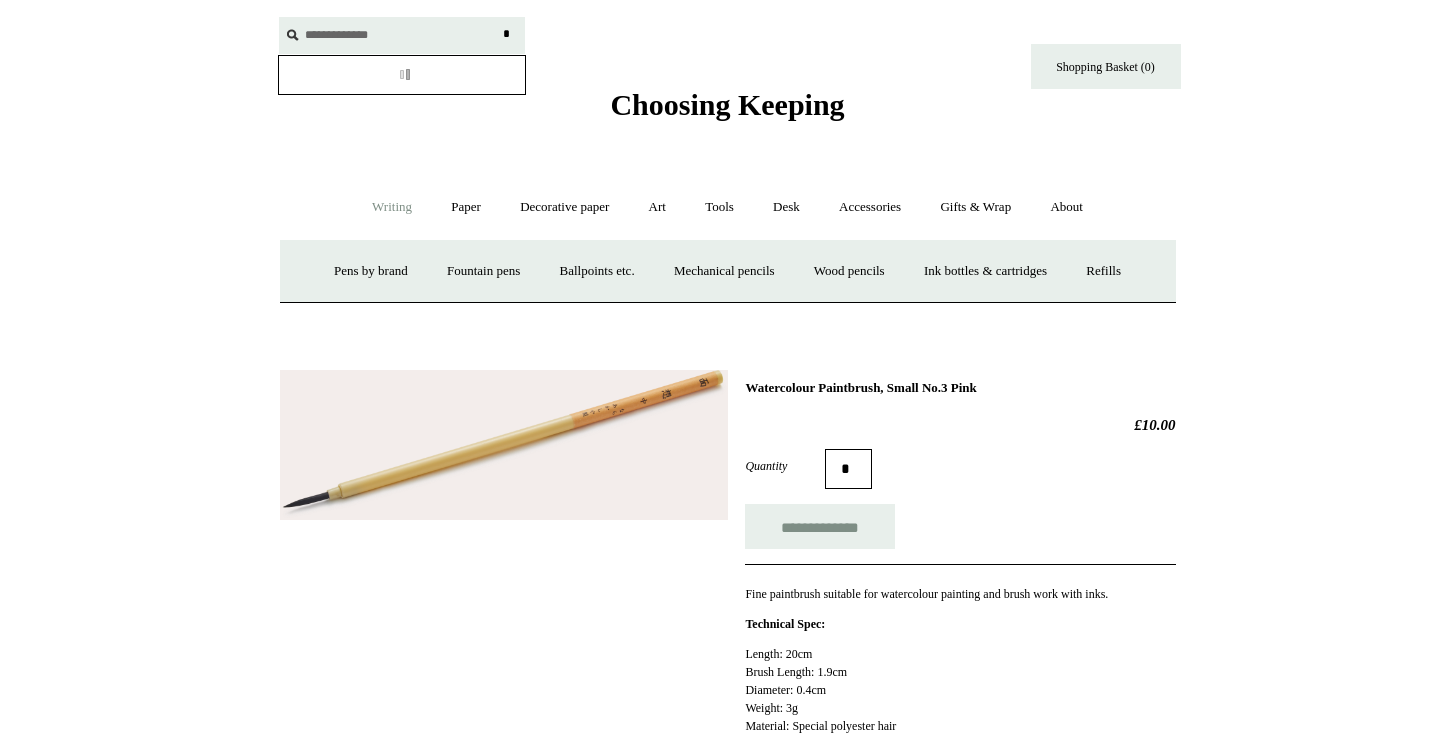 click on "*" at bounding box center (507, 34) 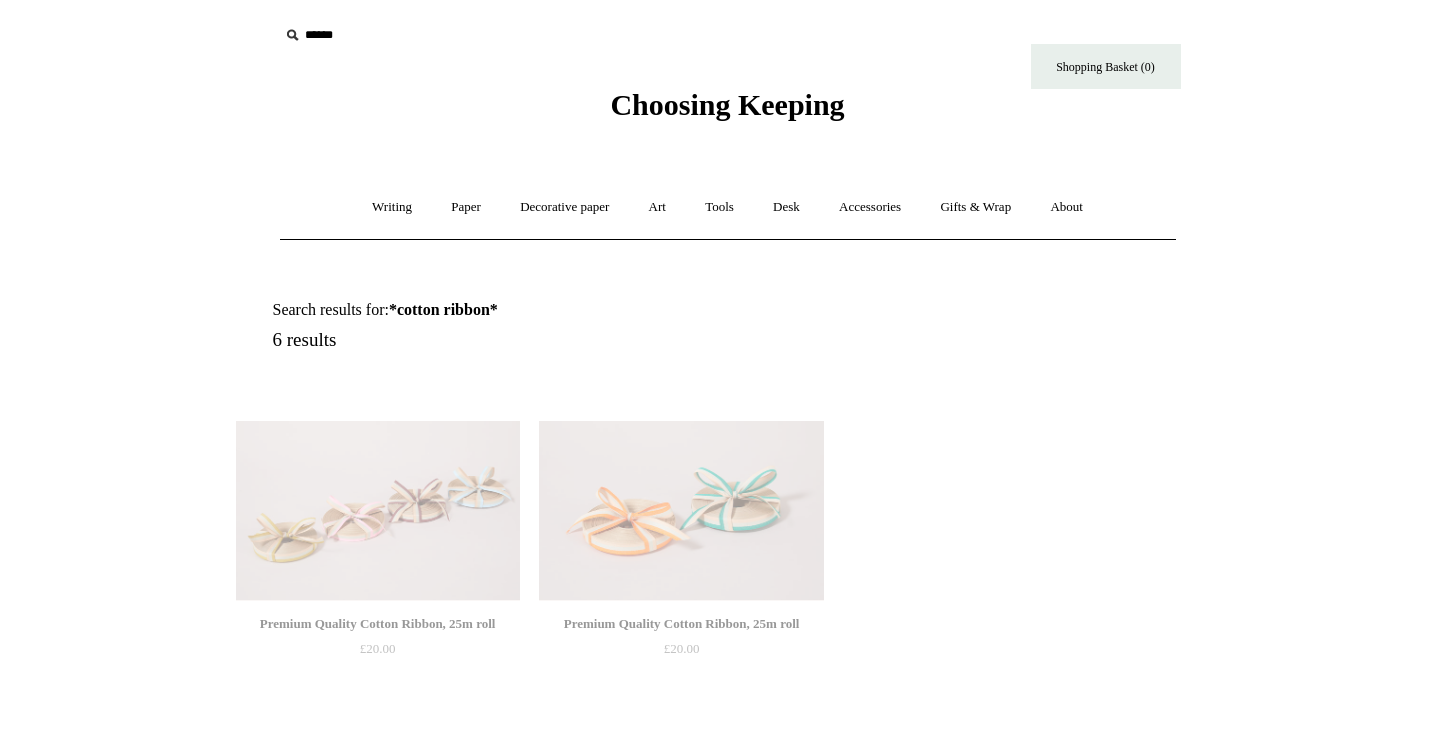 scroll, scrollTop: 0, scrollLeft: 0, axis: both 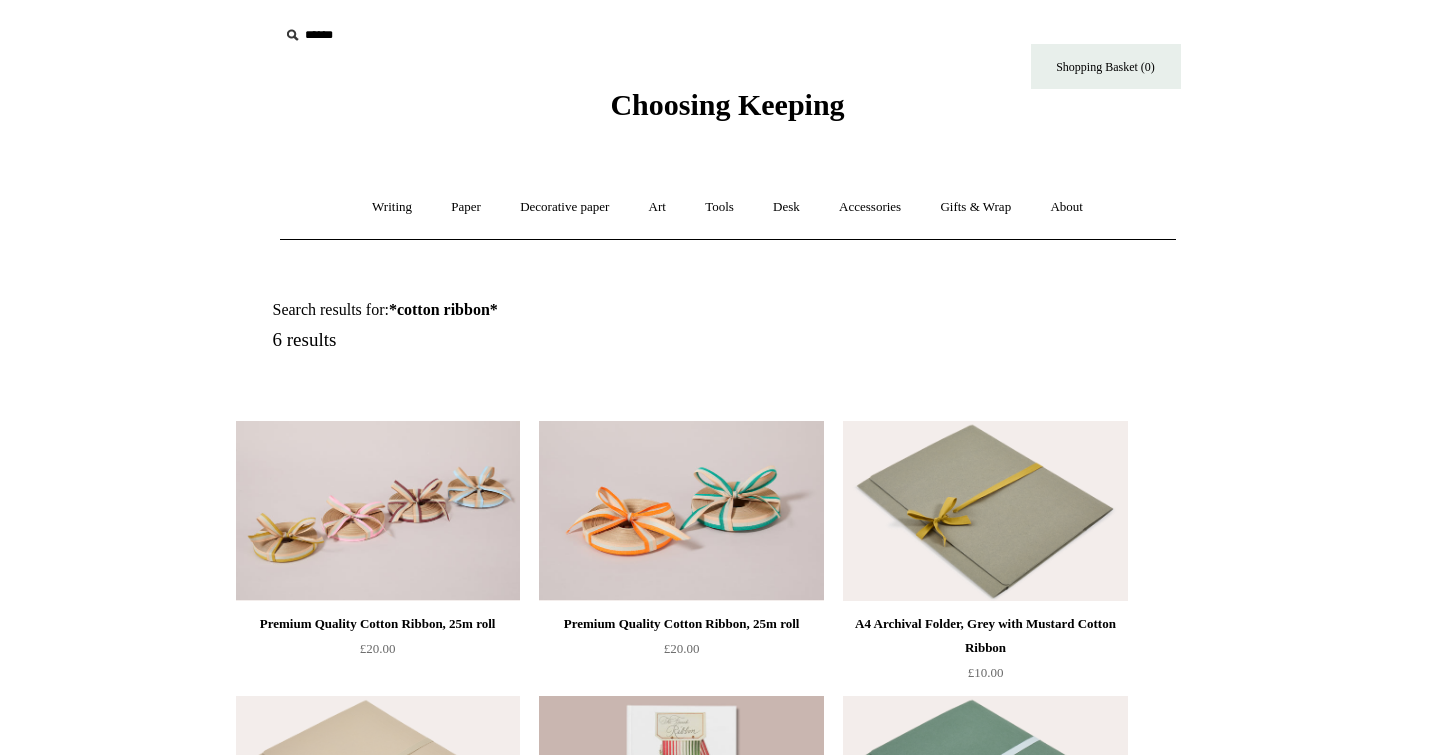 click on "Premium Quality Cotton Ribbon, 25m roll" at bounding box center (378, 624) 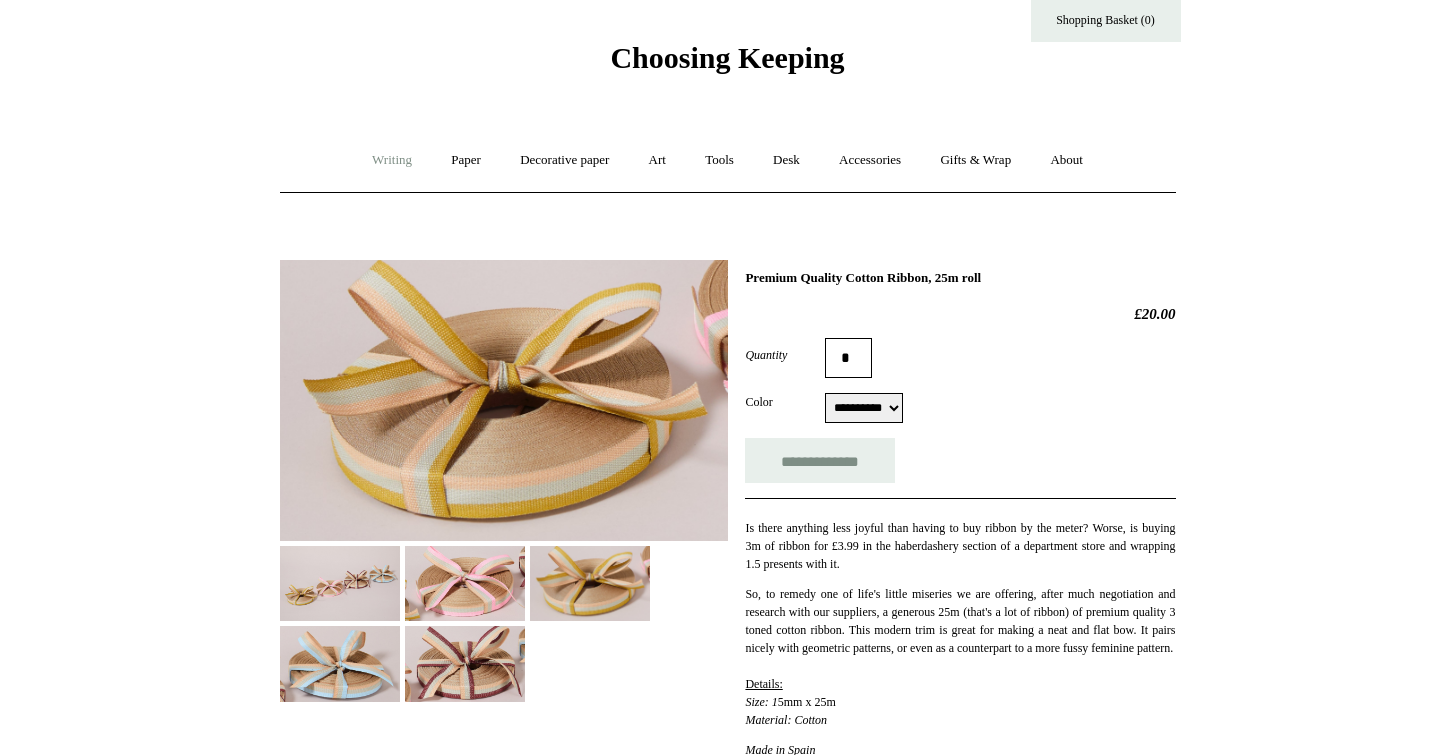 scroll, scrollTop: 0, scrollLeft: 0, axis: both 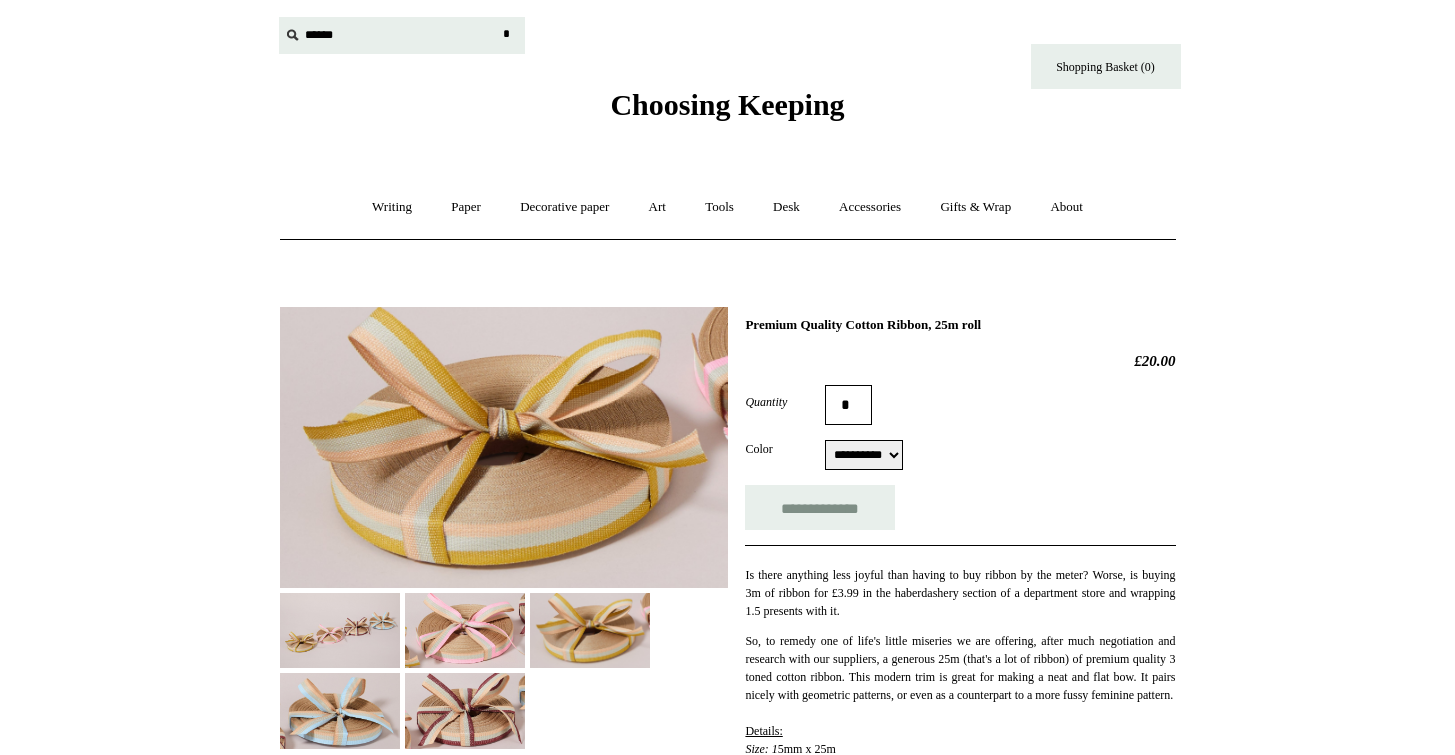 click at bounding box center (402, 35) 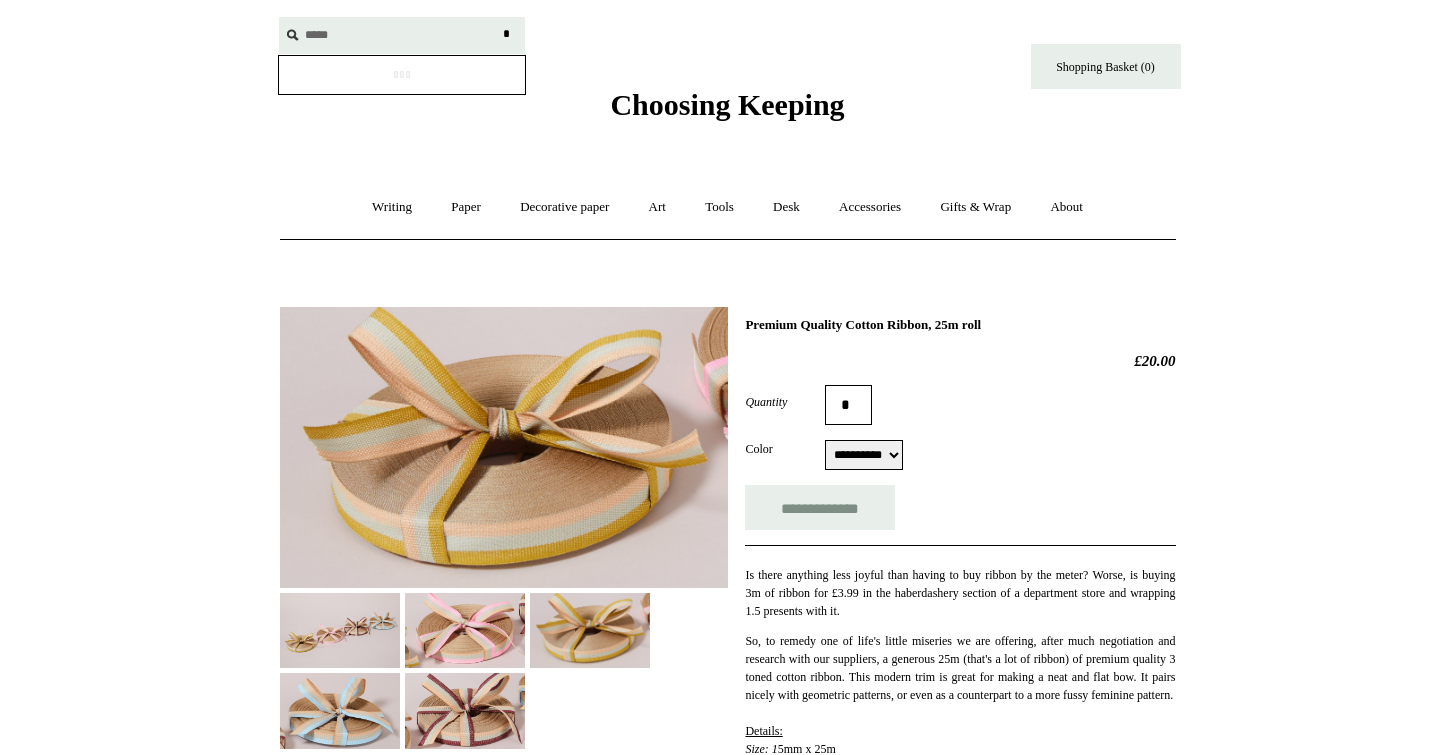 type on "*****" 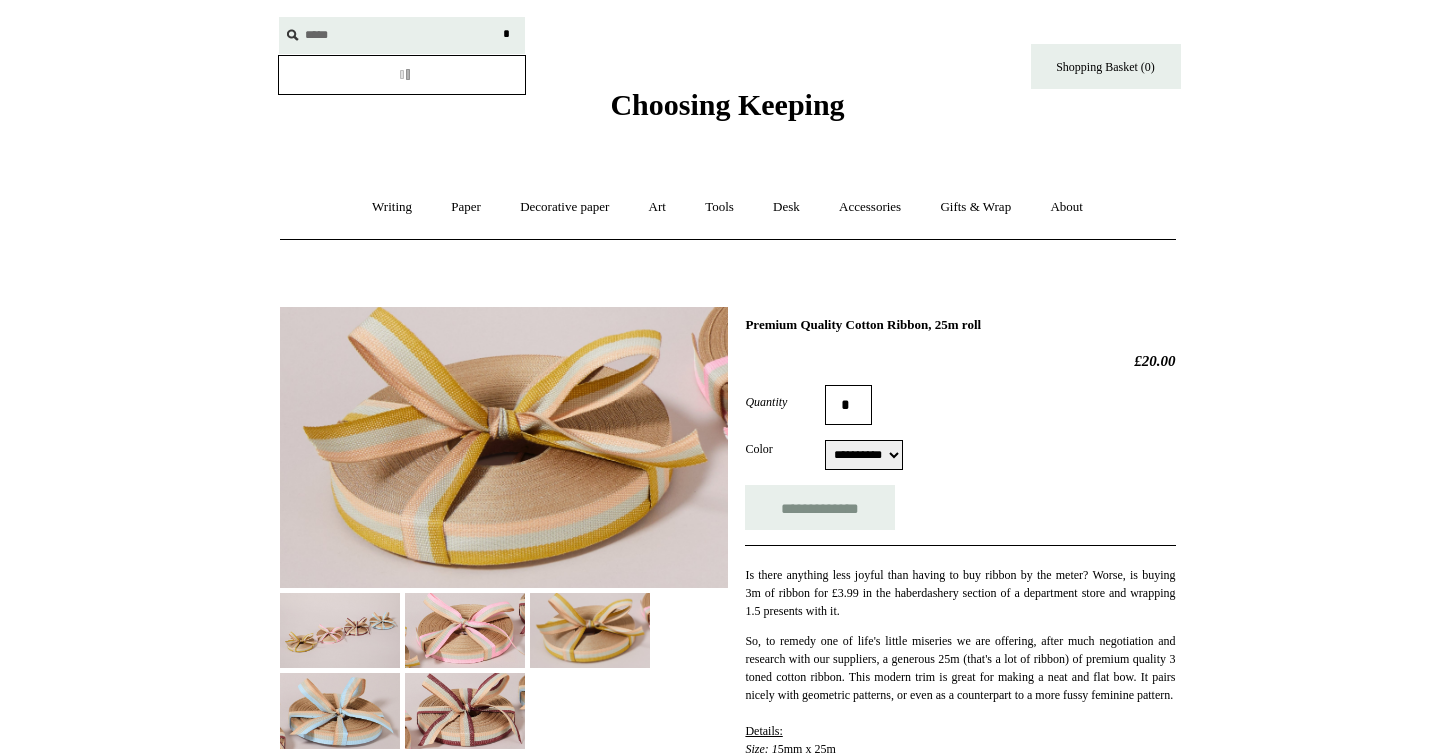 click on "*" at bounding box center [507, 34] 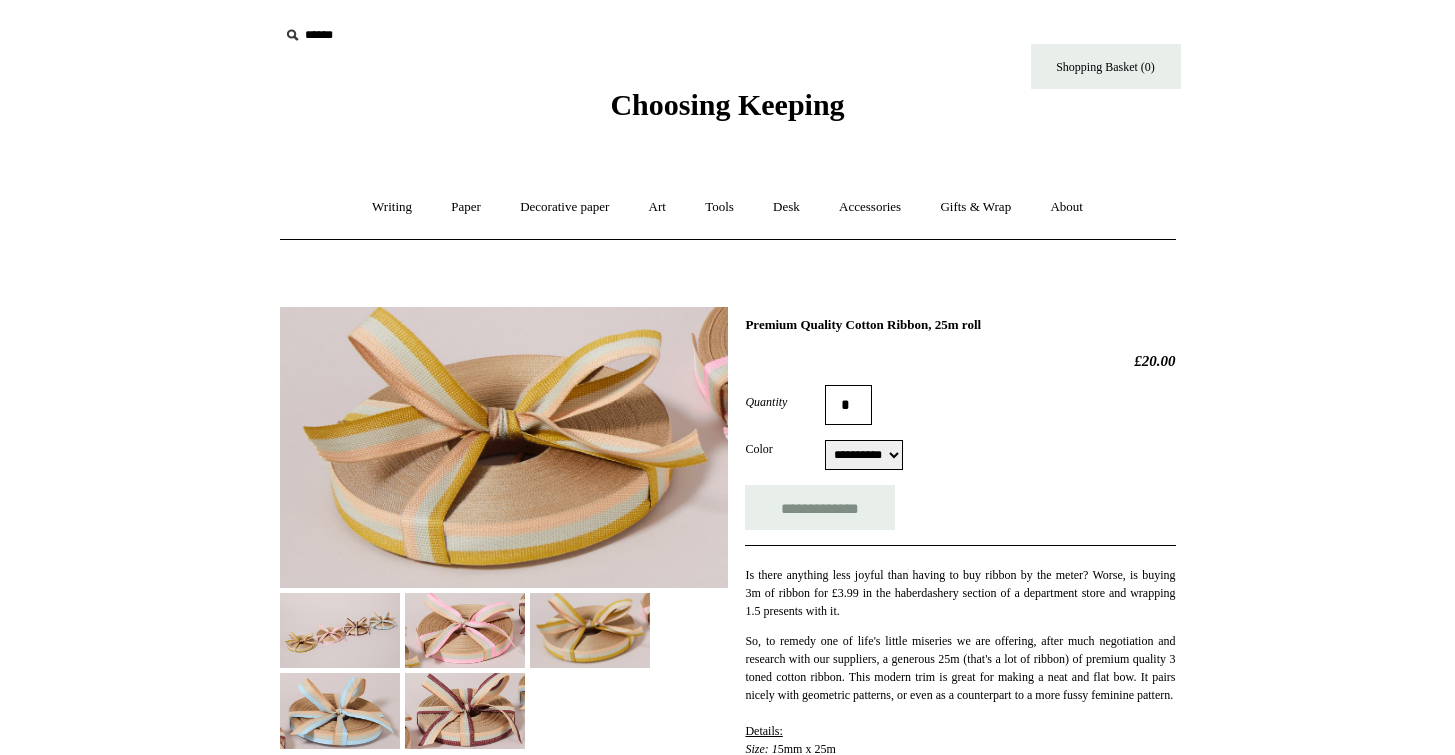 scroll, scrollTop: 0, scrollLeft: 0, axis: both 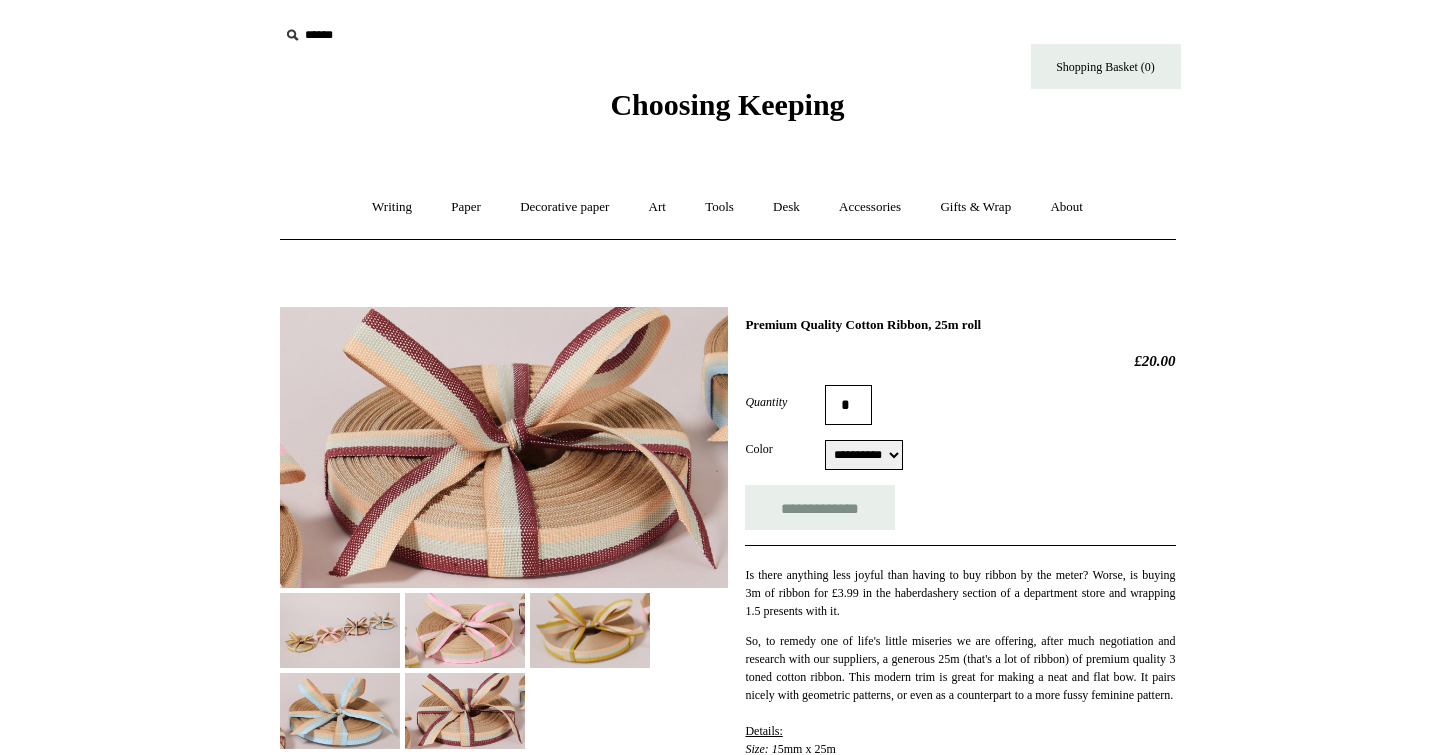 click at bounding box center [465, 710] 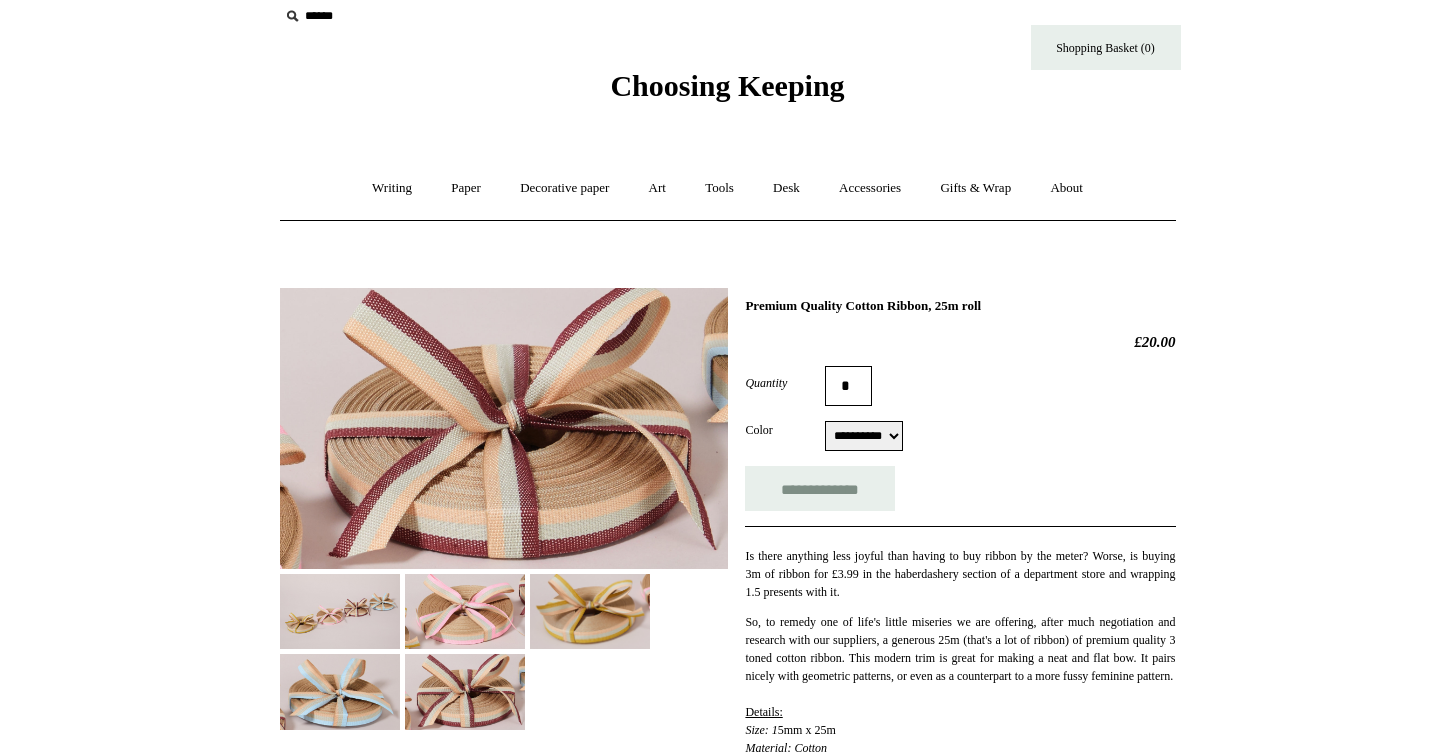scroll, scrollTop: 42, scrollLeft: 0, axis: vertical 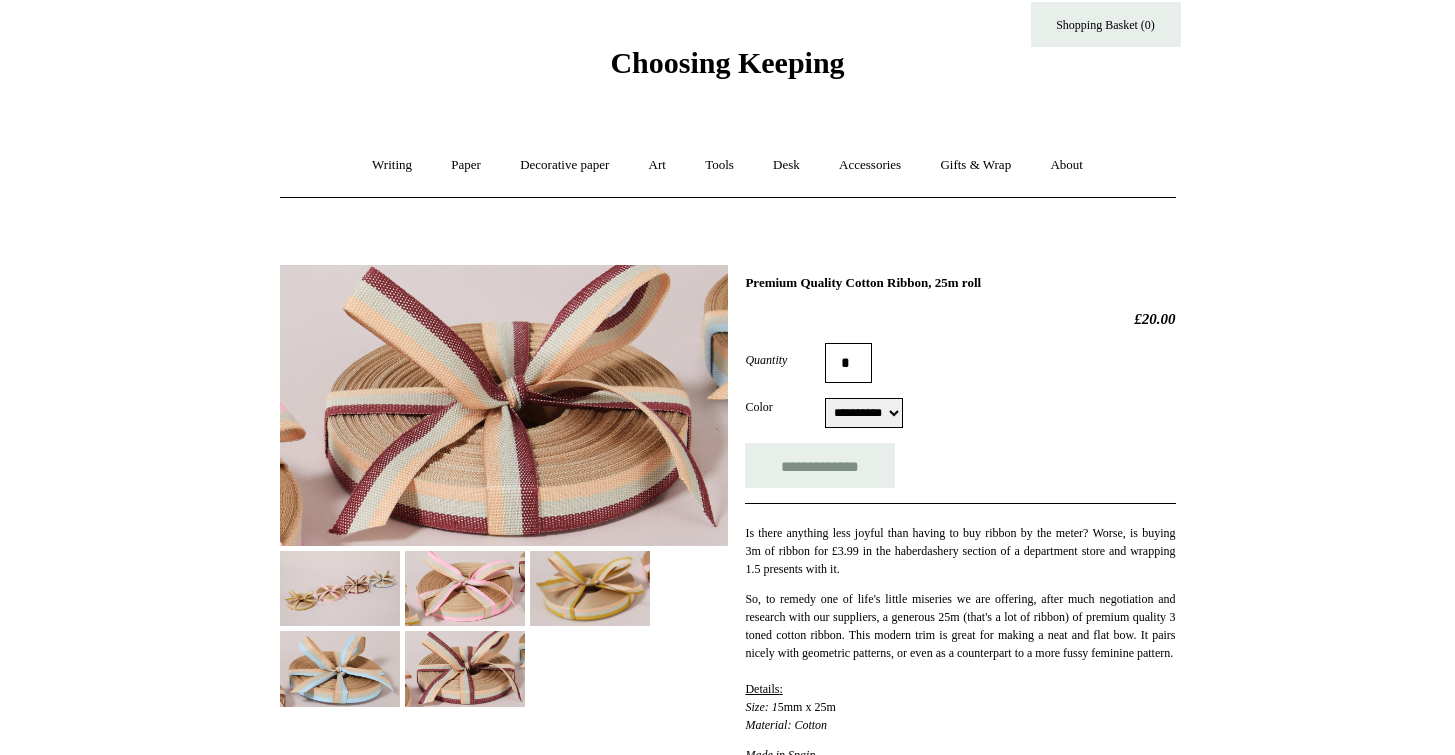 click on "**********" at bounding box center (864, 413) 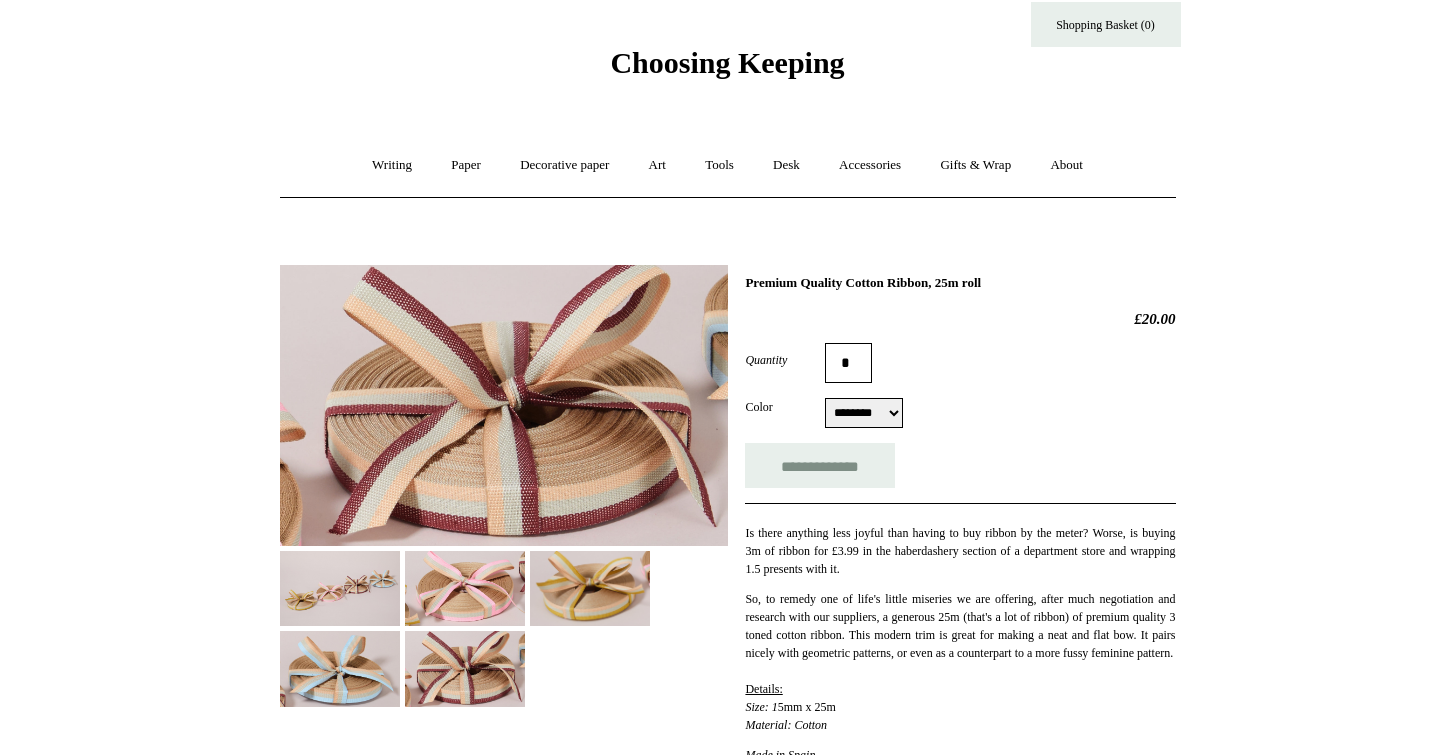 click on "**********" at bounding box center [864, 413] 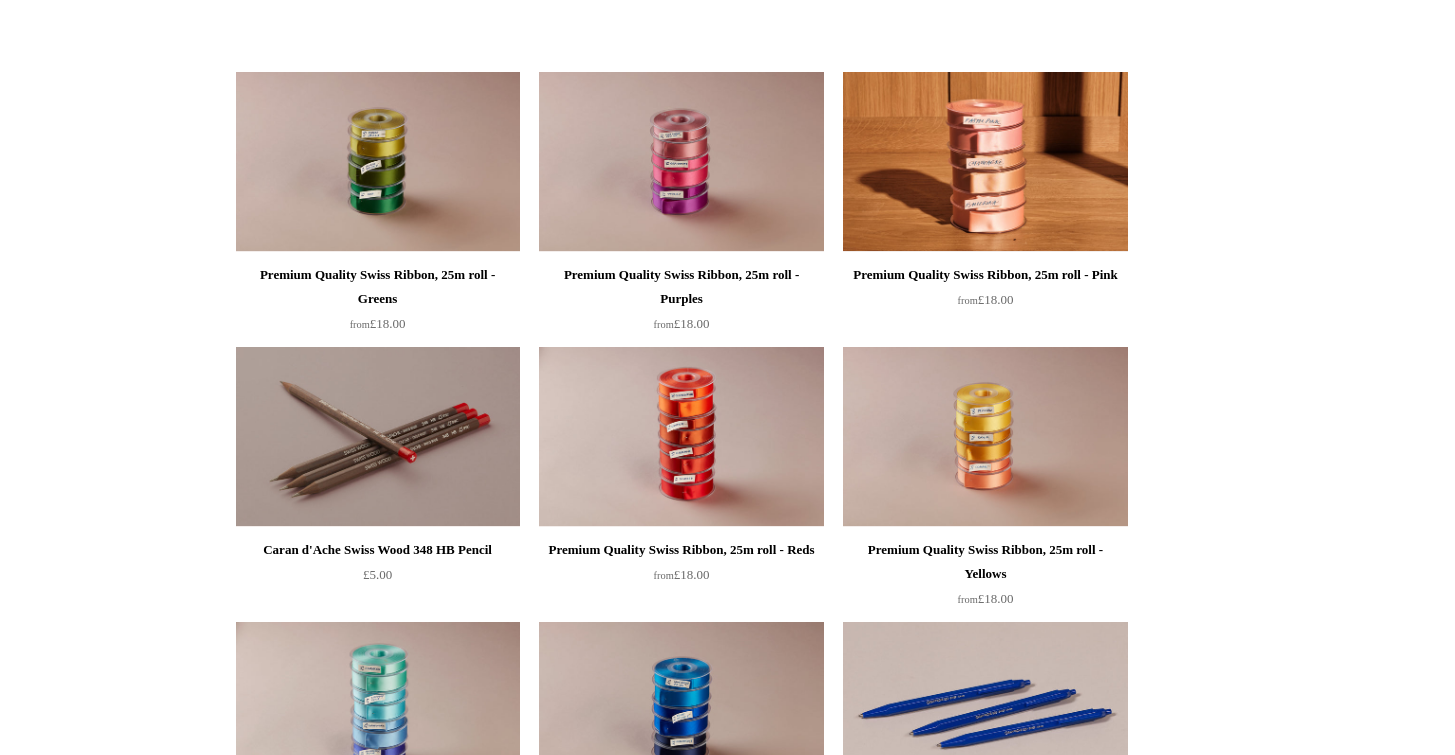 scroll, scrollTop: 375, scrollLeft: 0, axis: vertical 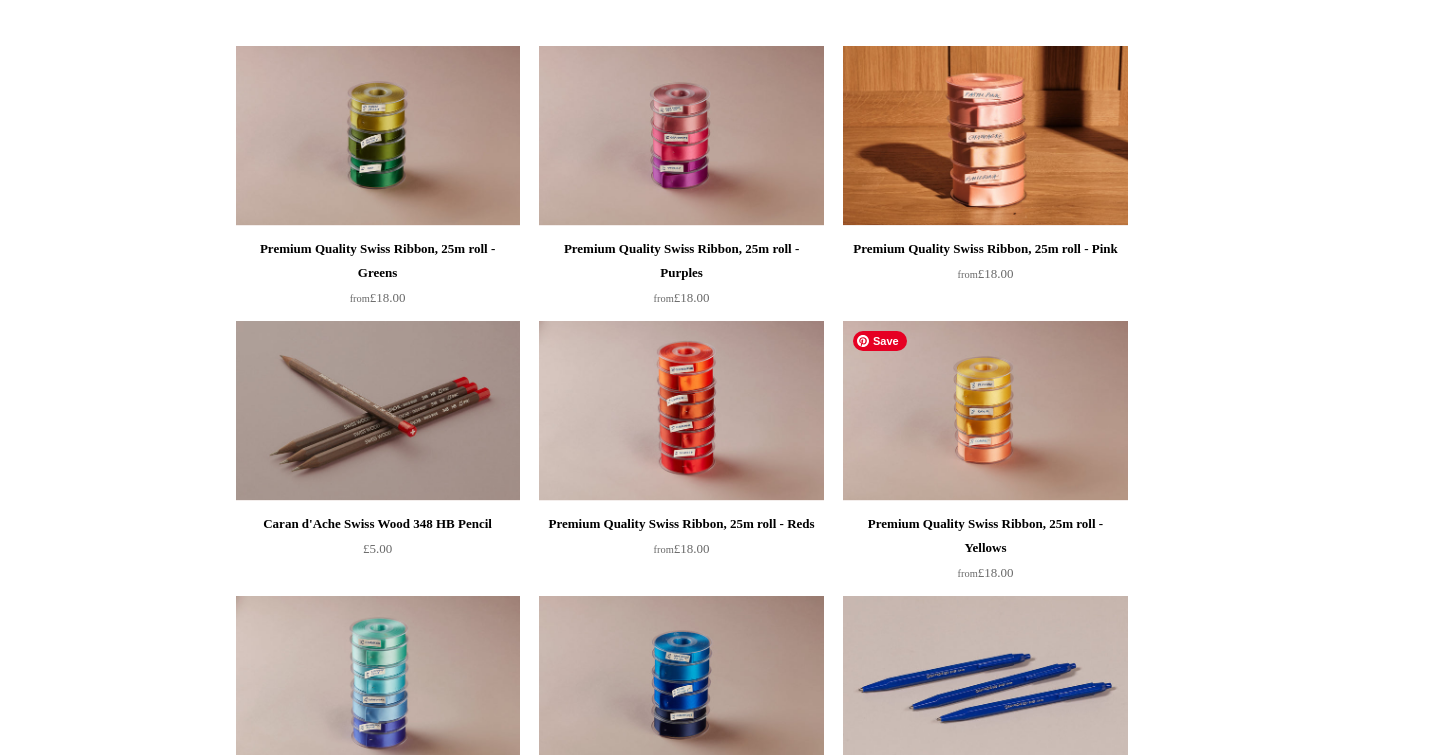 click at bounding box center [985, 411] 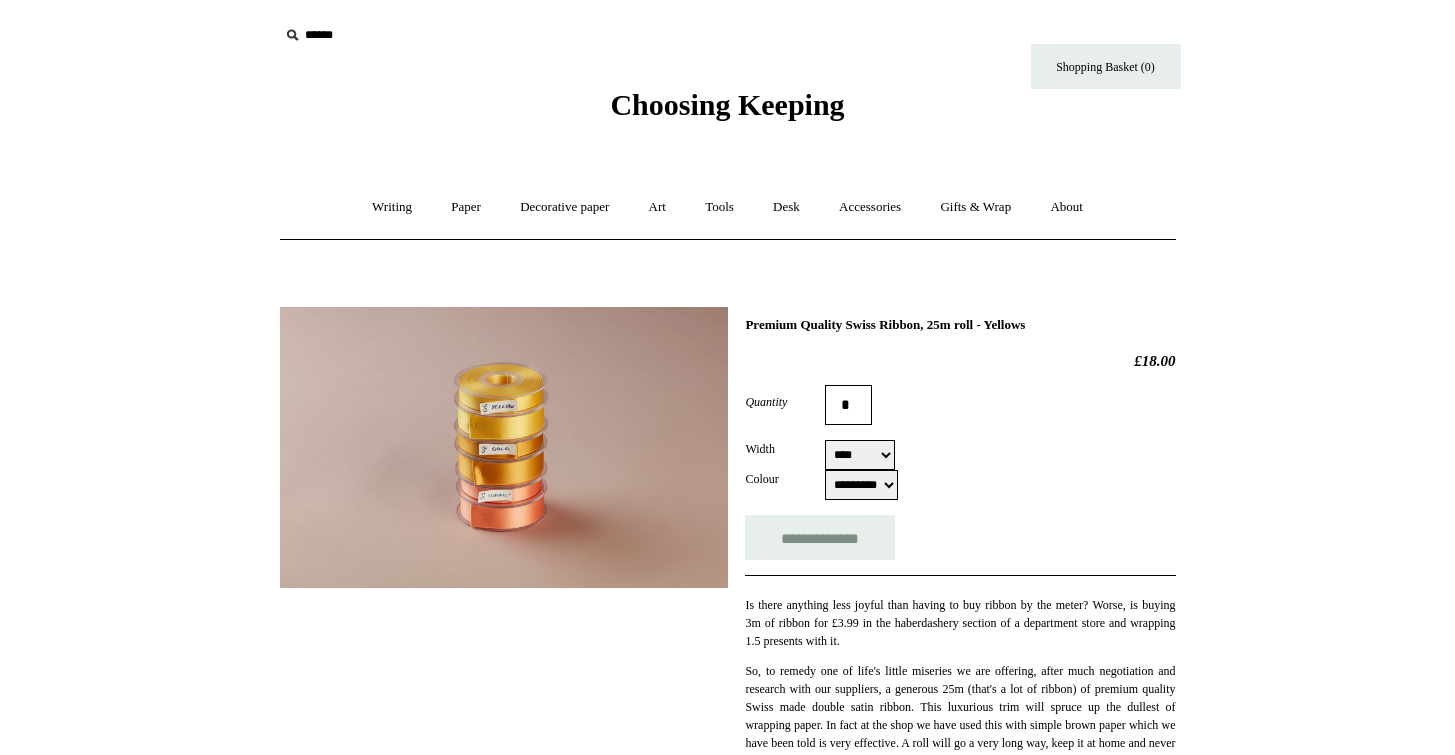 select on "*********" 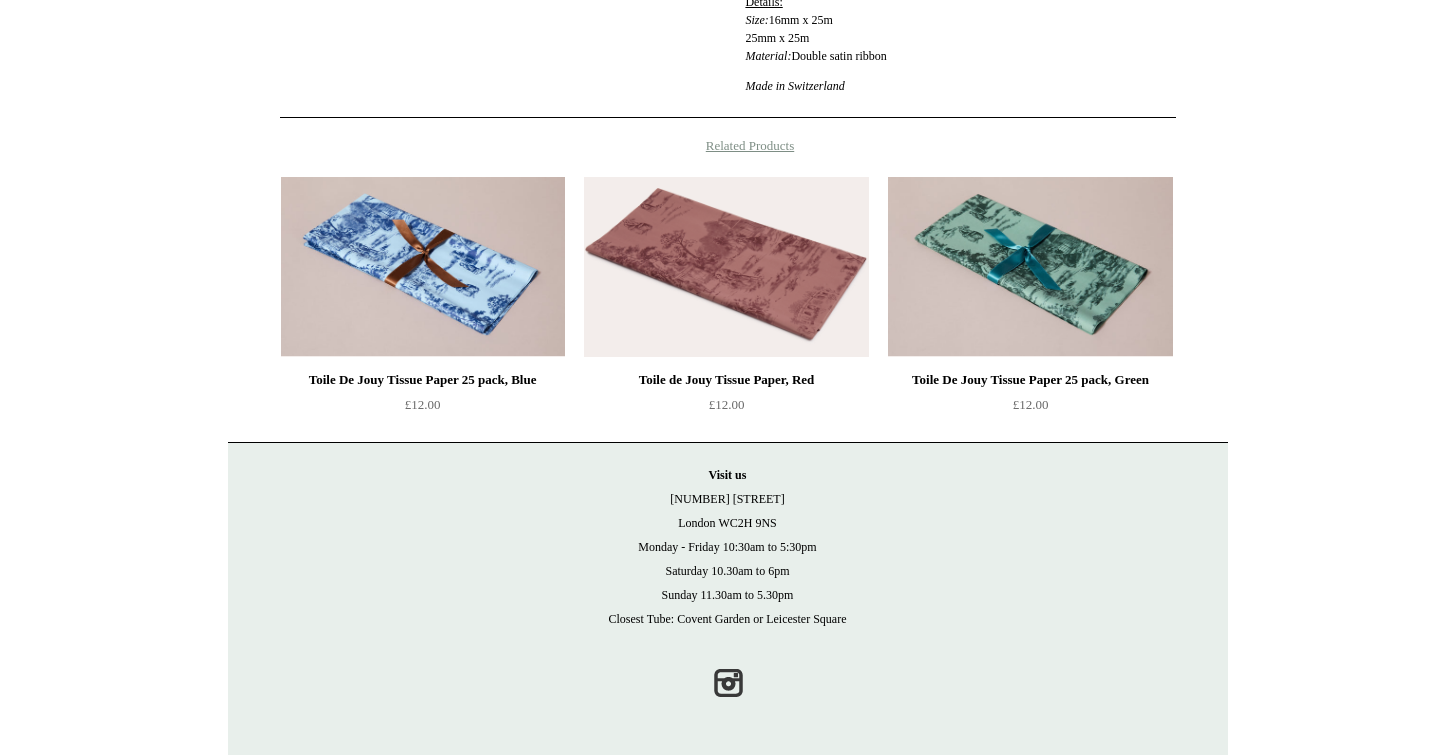 scroll, scrollTop: 0, scrollLeft: 0, axis: both 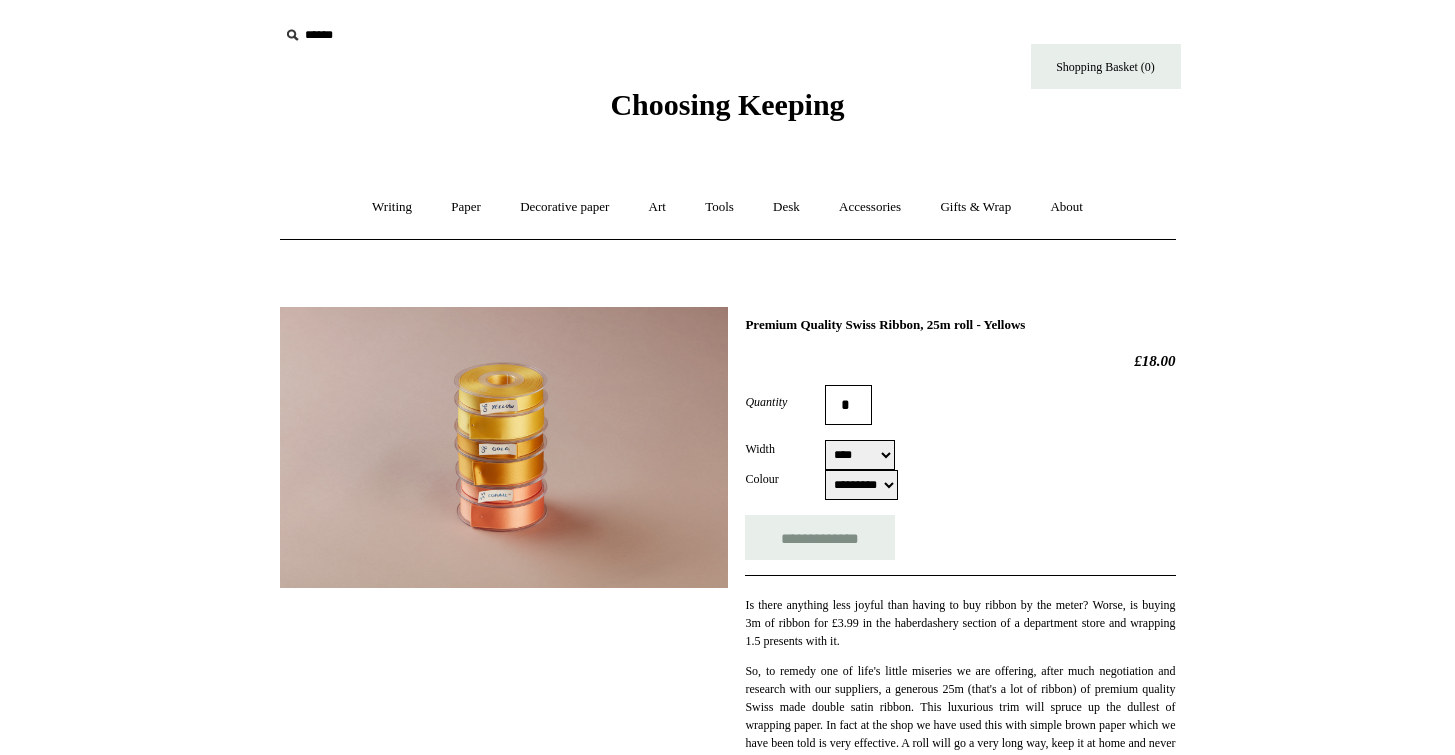click on "**********" at bounding box center [728, 615] 